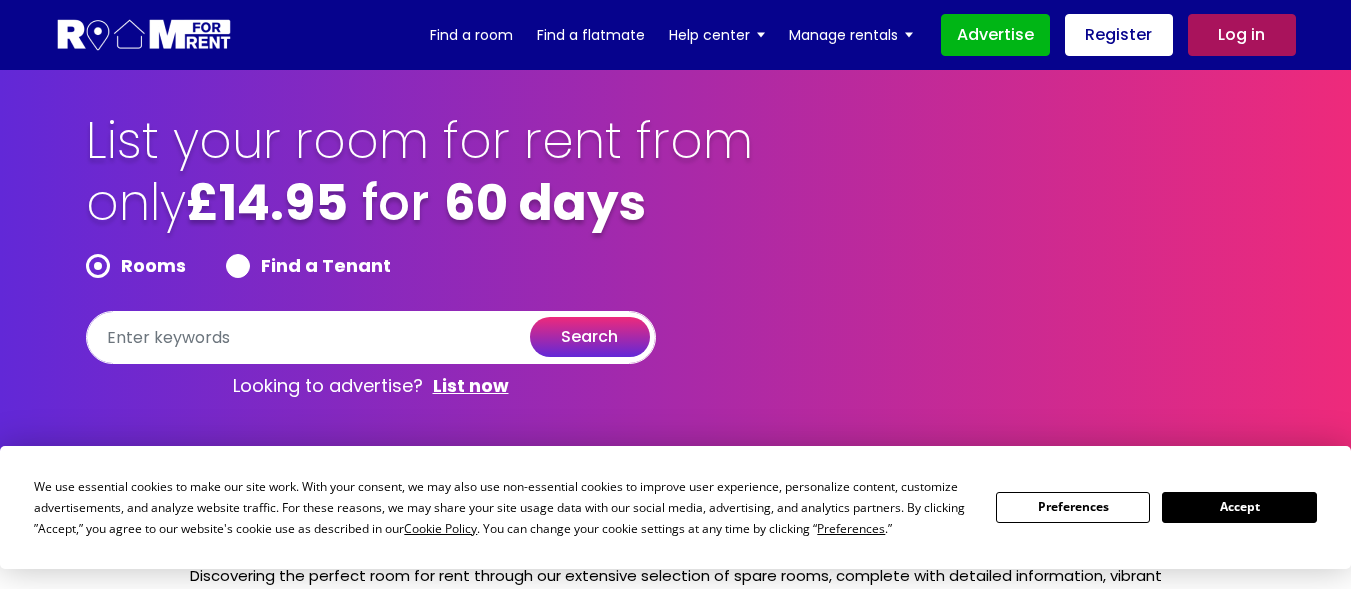scroll, scrollTop: 0, scrollLeft: 0, axis: both 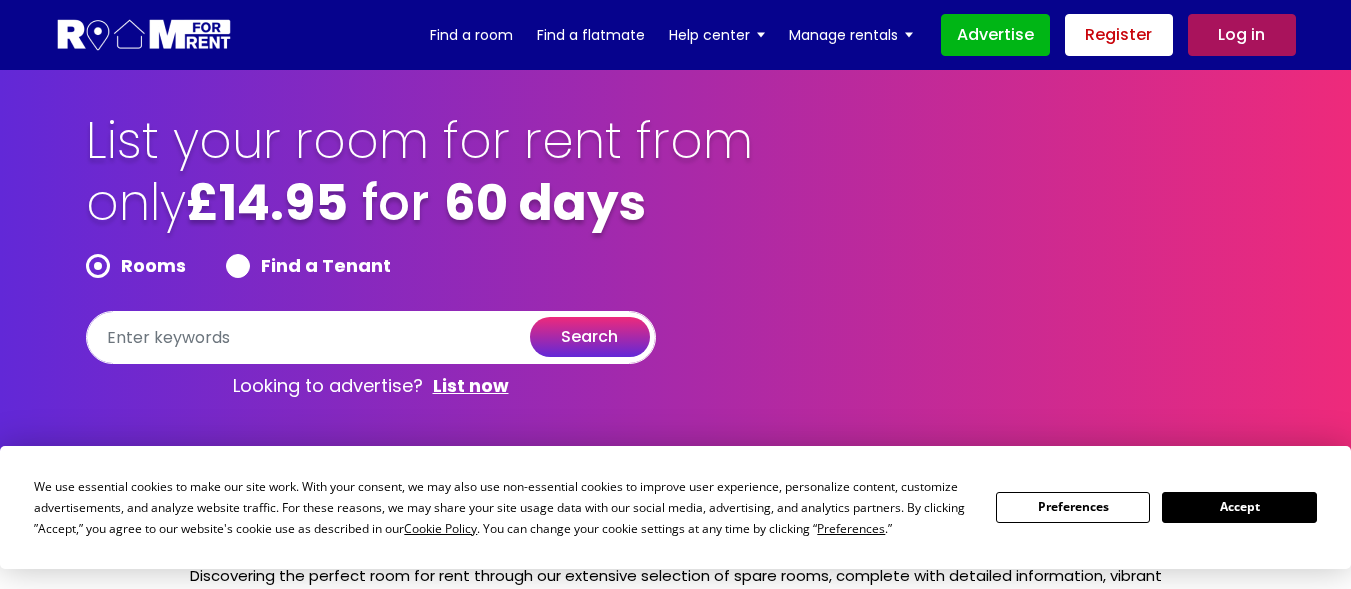 click on "Register" at bounding box center (1119, 35) 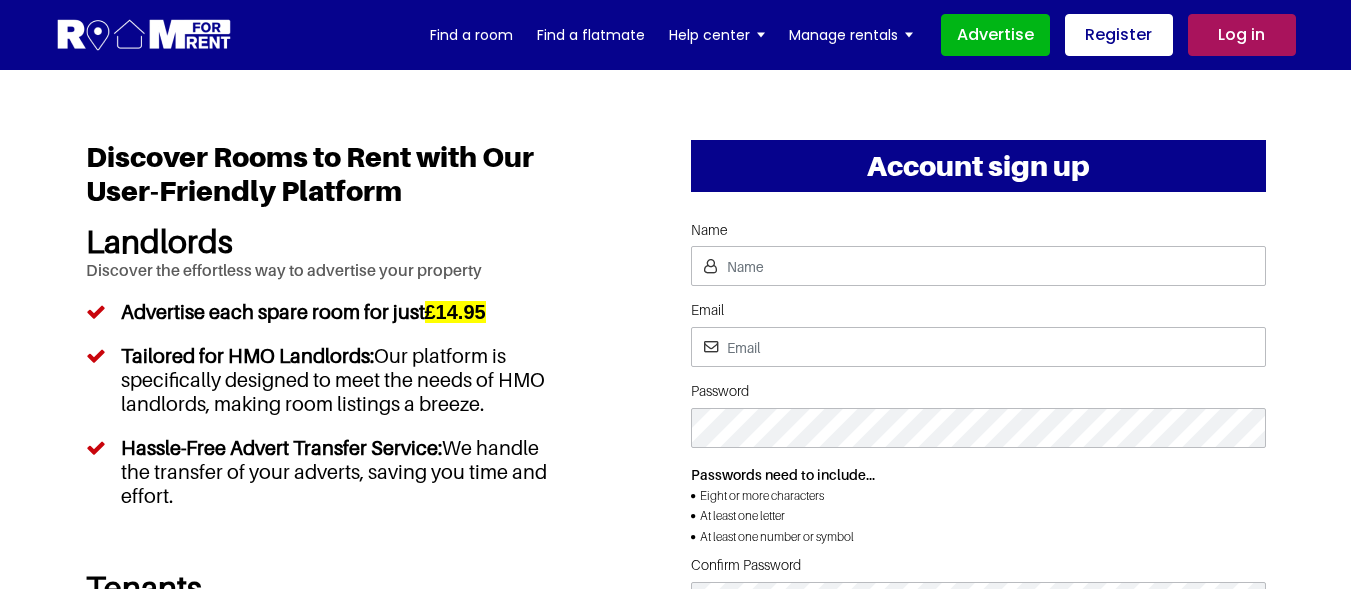 scroll, scrollTop: 0, scrollLeft: 0, axis: both 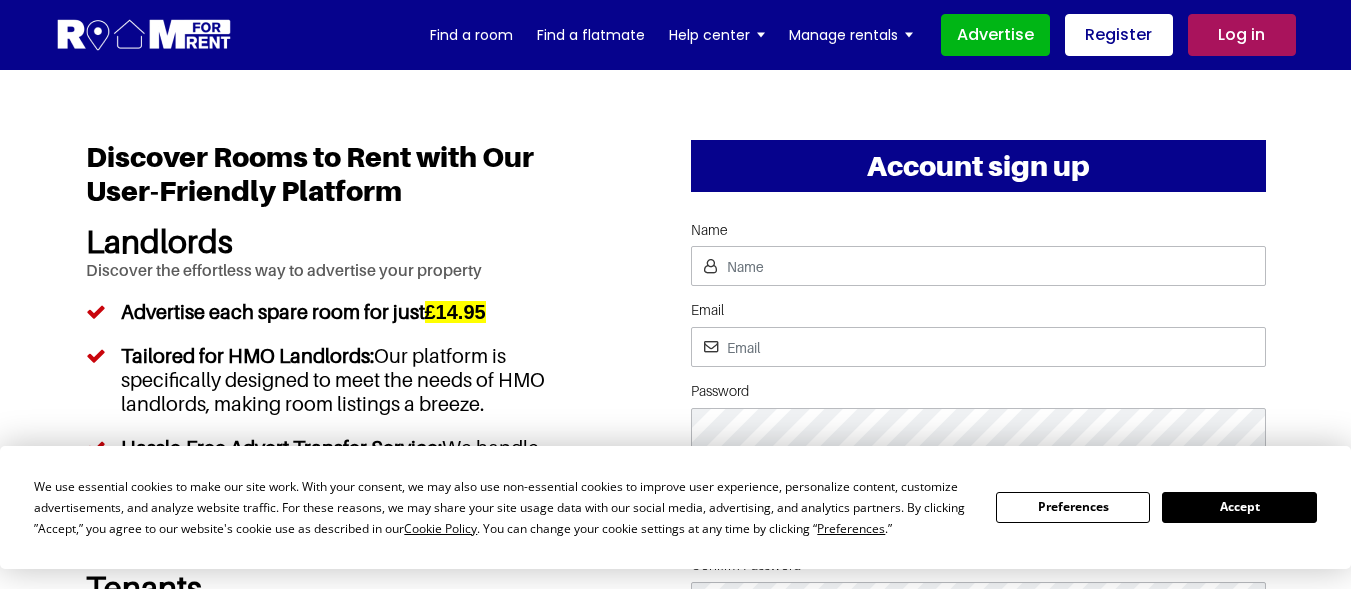 click on "Accept" at bounding box center [1239, 507] 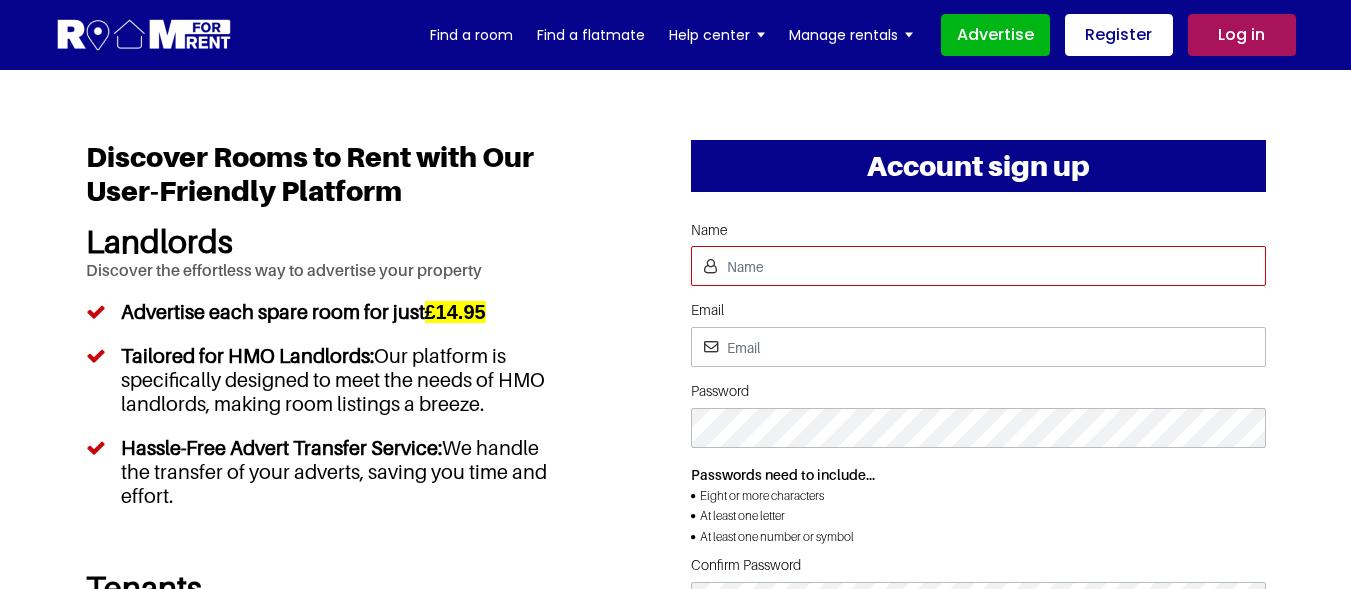 click on "Name" at bounding box center (978, 266) 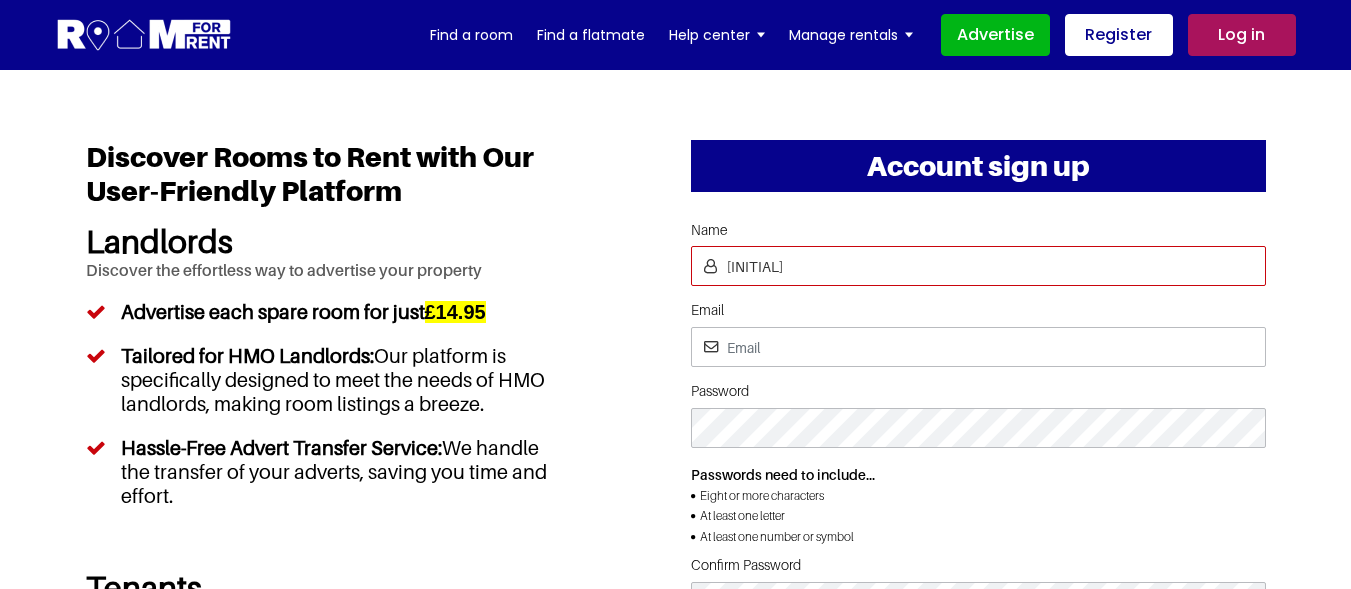 type on "v" 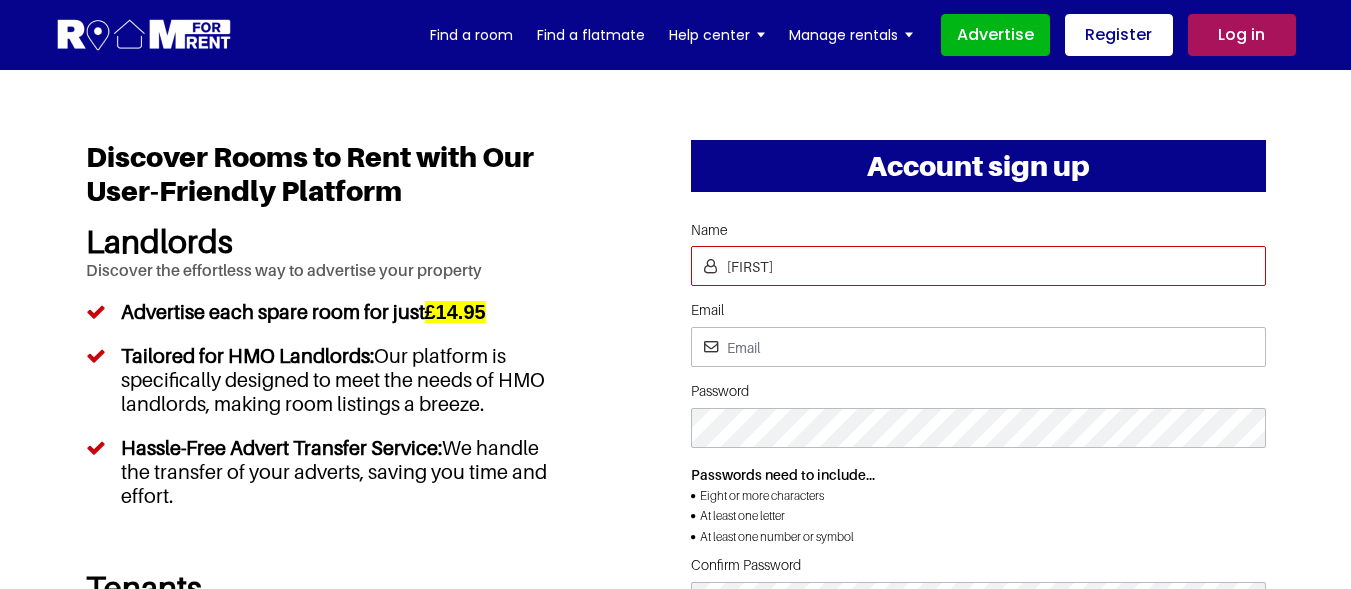 type on "[FIRST]" 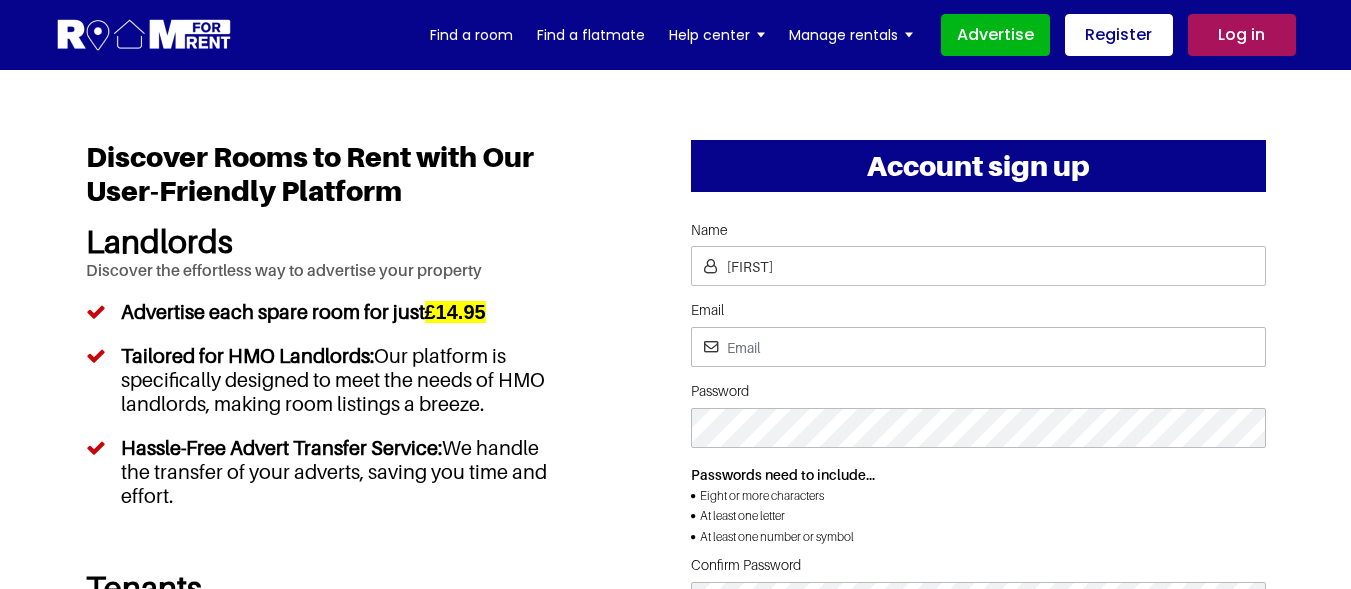 click on "Name
[FIRST]
Email
Password
Passwords need to include...
Eight or more characters
At least one letter
At least one number or symbol
Confirm Password
create account" at bounding box center (978, 458) 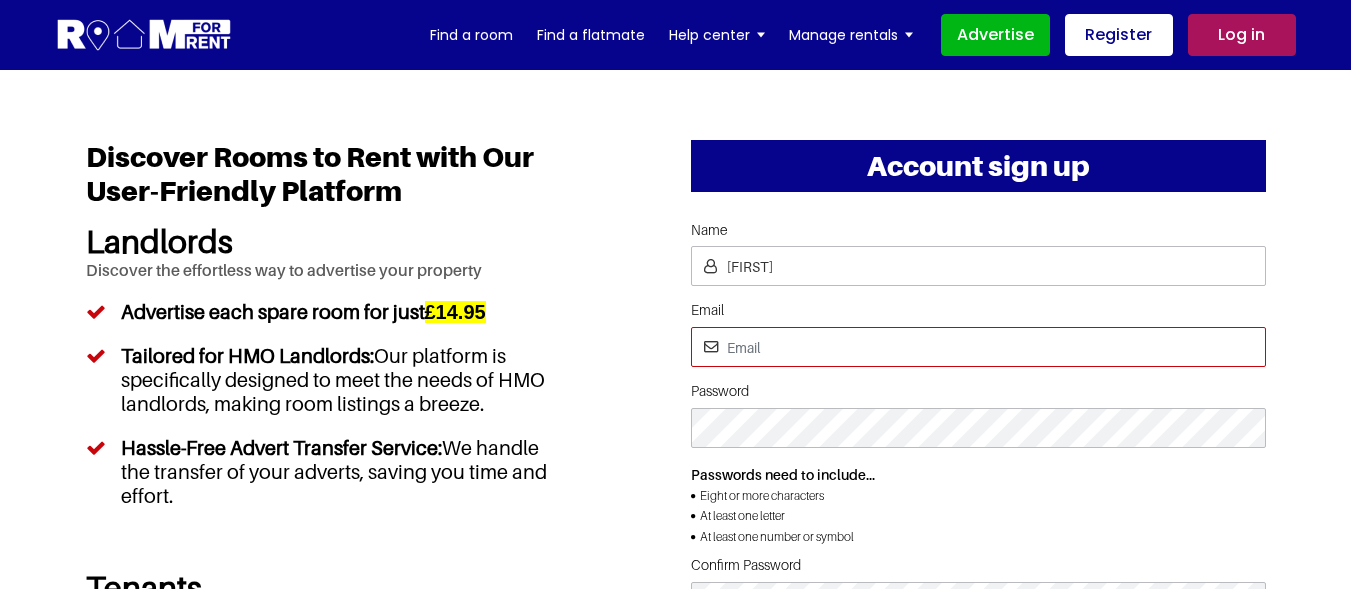 click on "Email" at bounding box center (978, 347) 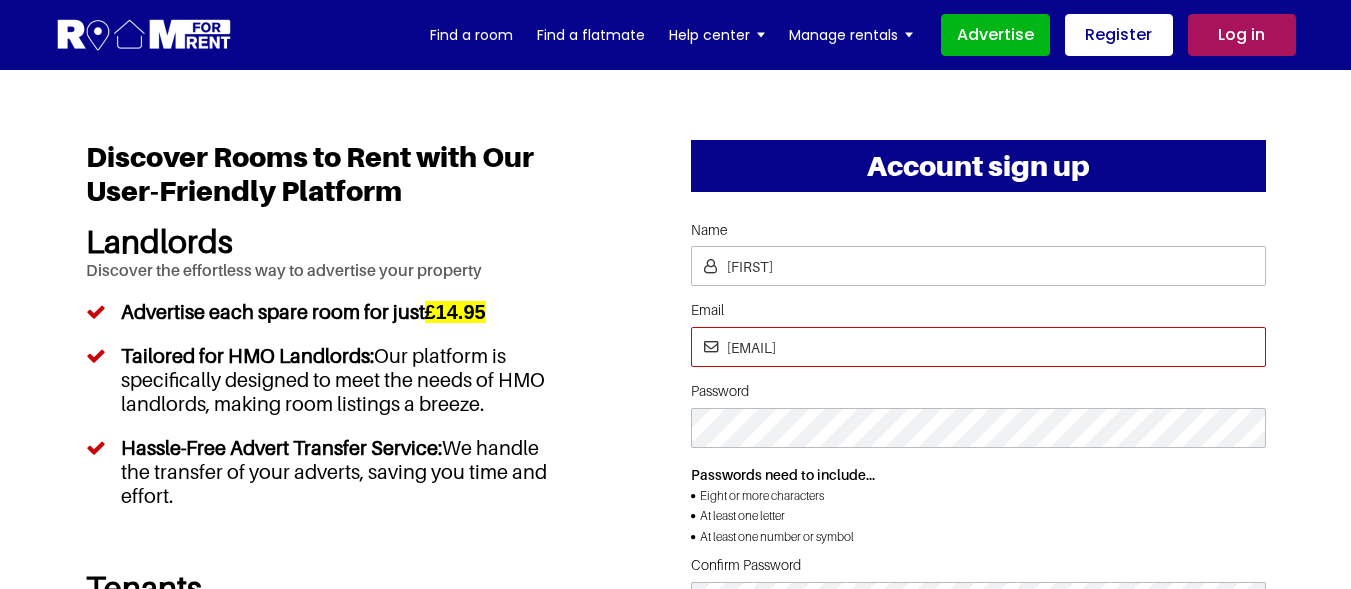 type on "vineeths1999@gmail.com" 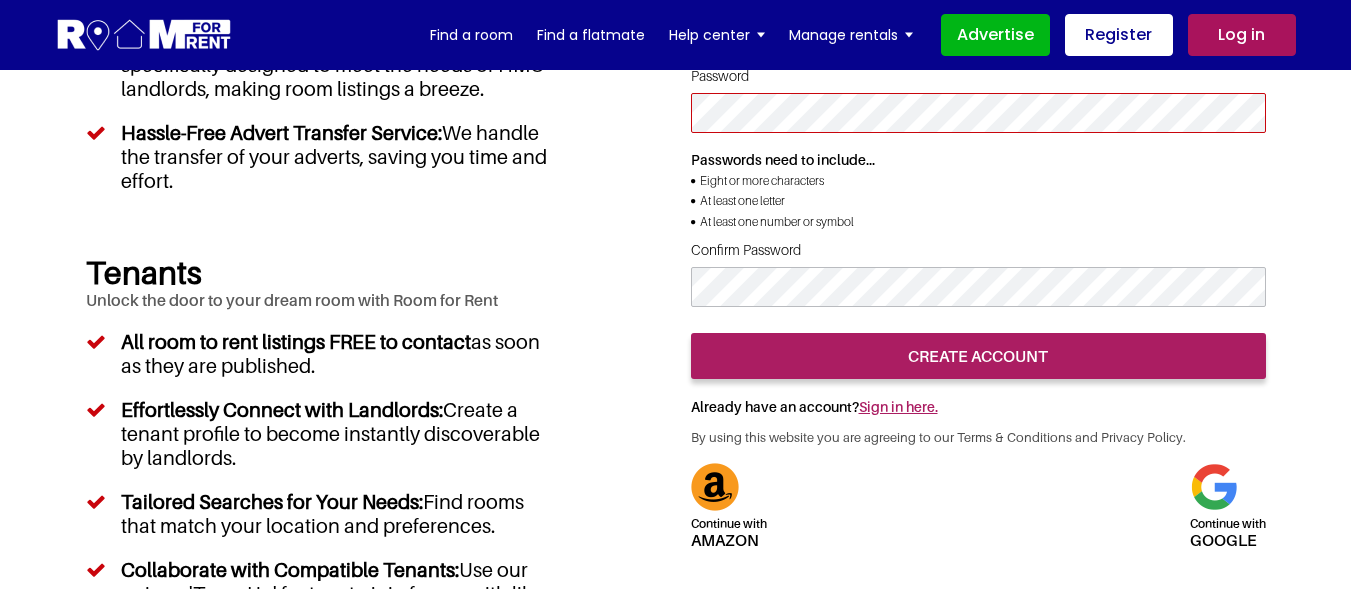 scroll, scrollTop: 335, scrollLeft: 0, axis: vertical 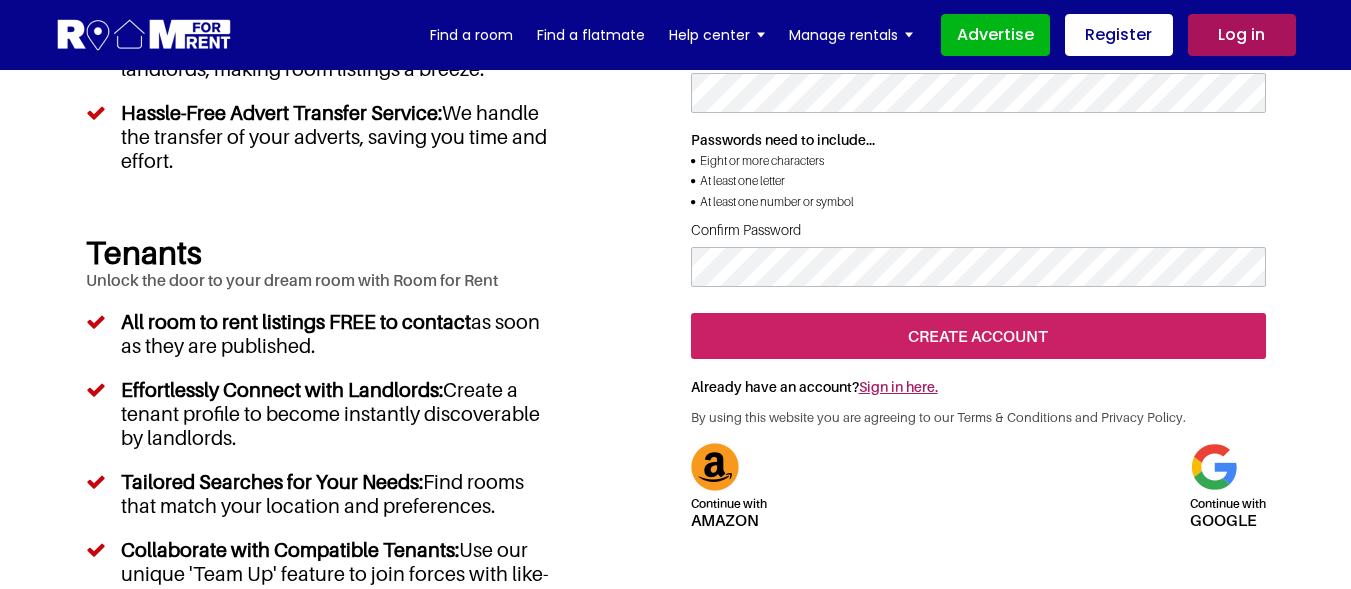 click on "create account" at bounding box center [978, 336] 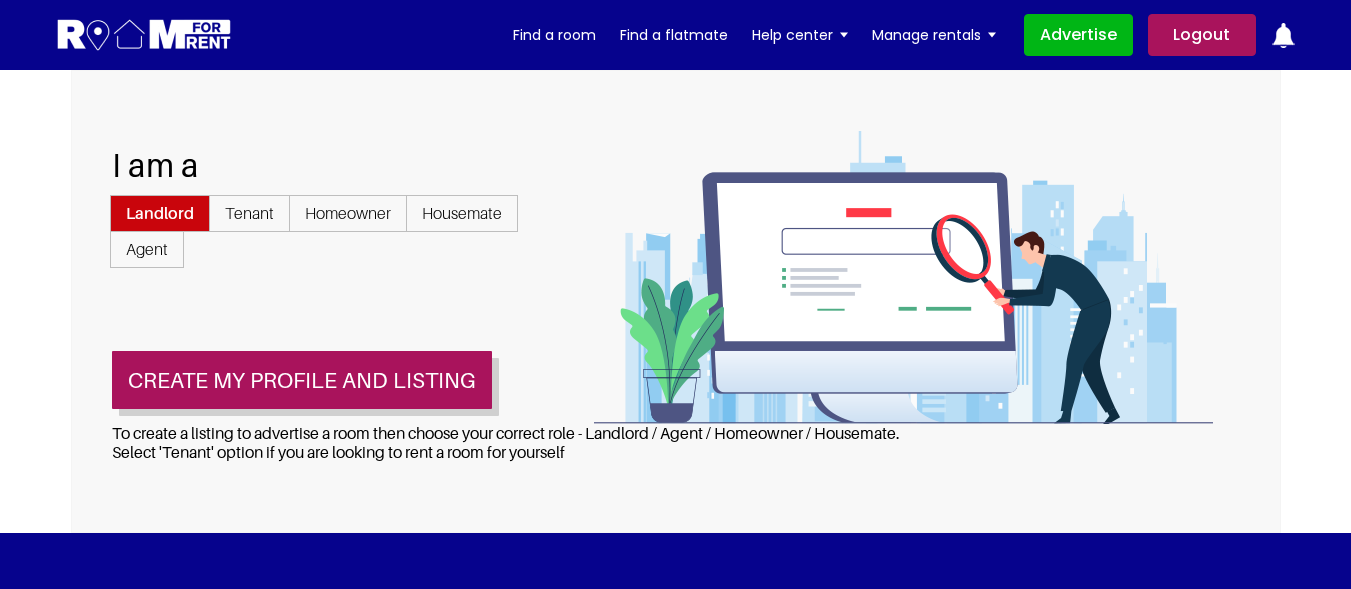 scroll, scrollTop: 0, scrollLeft: 0, axis: both 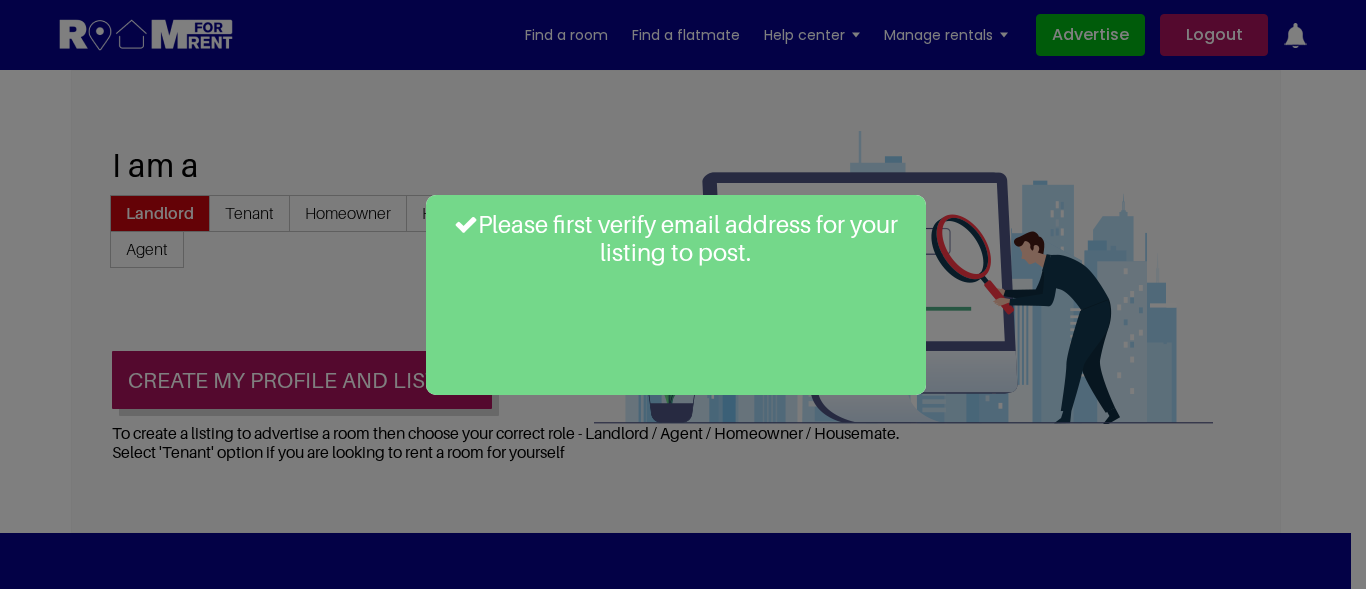 click on "Please first verify email address for your listing to post." at bounding box center [683, 294] 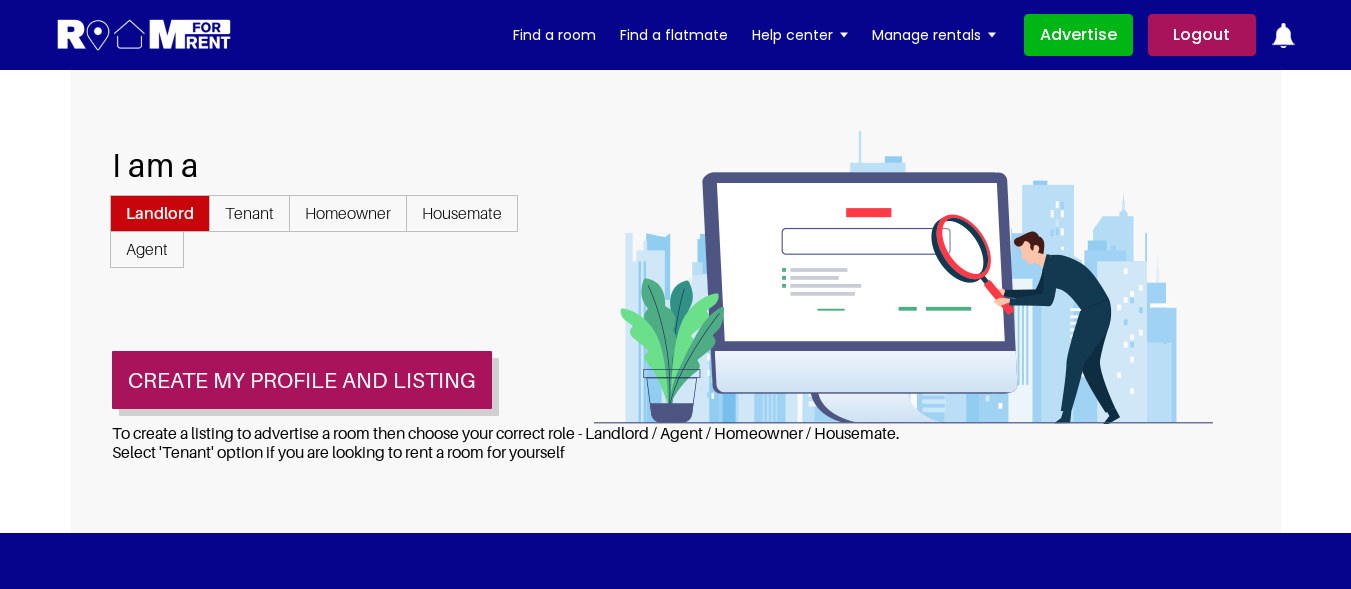 click on "Tenant" at bounding box center [249, 213] 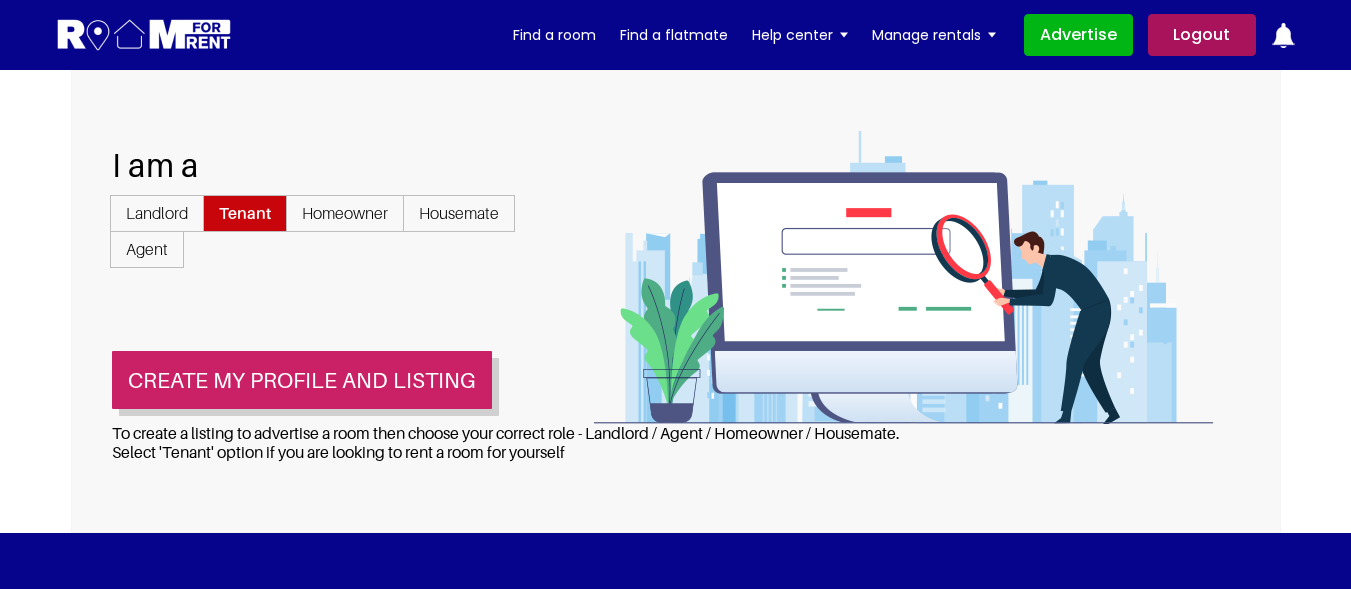click on "Create my profile and listing" at bounding box center [302, 380] 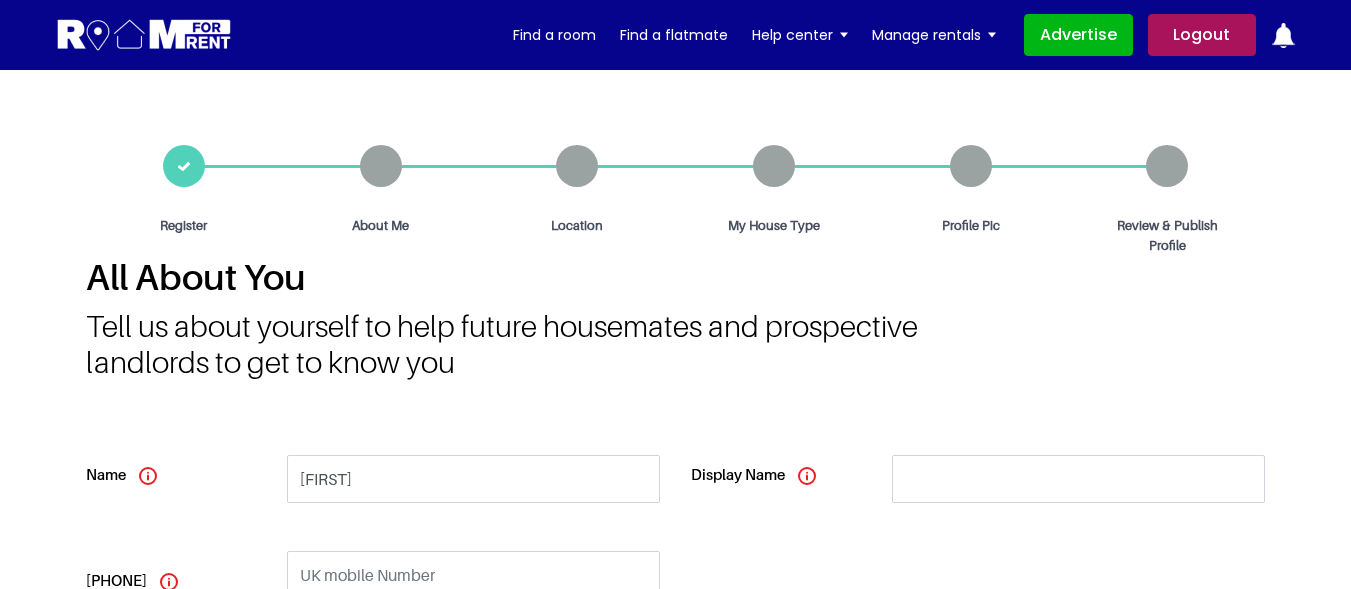scroll, scrollTop: 0, scrollLeft: 0, axis: both 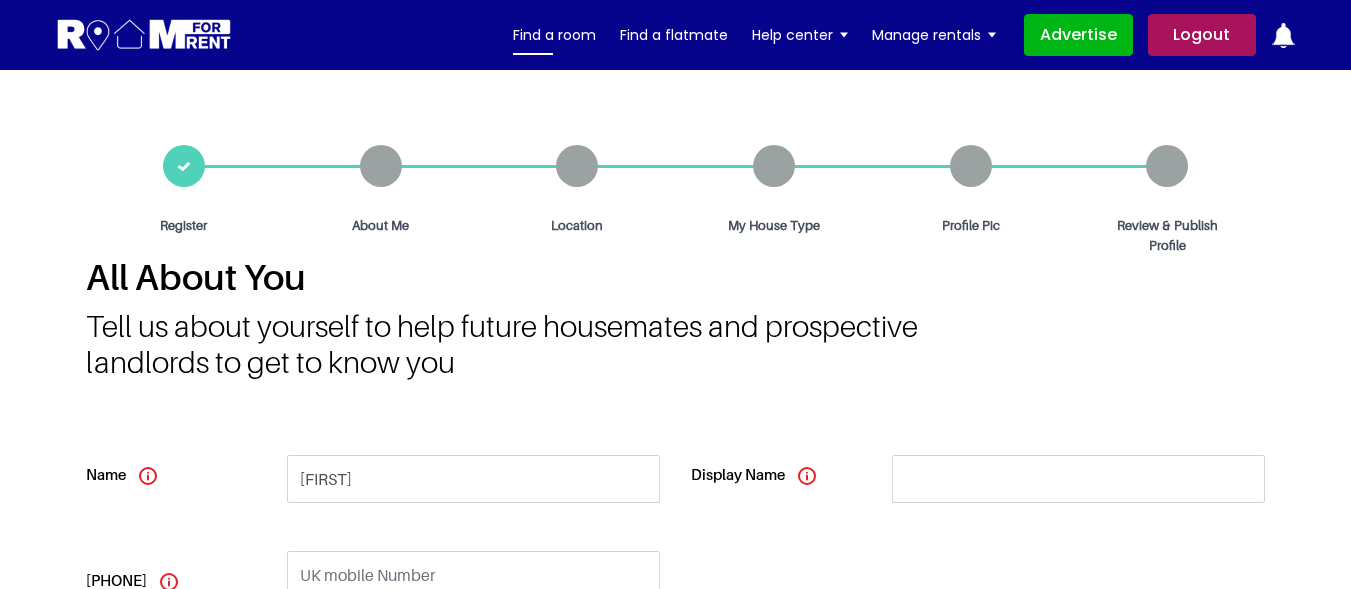 click on "Find a room" at bounding box center [554, 35] 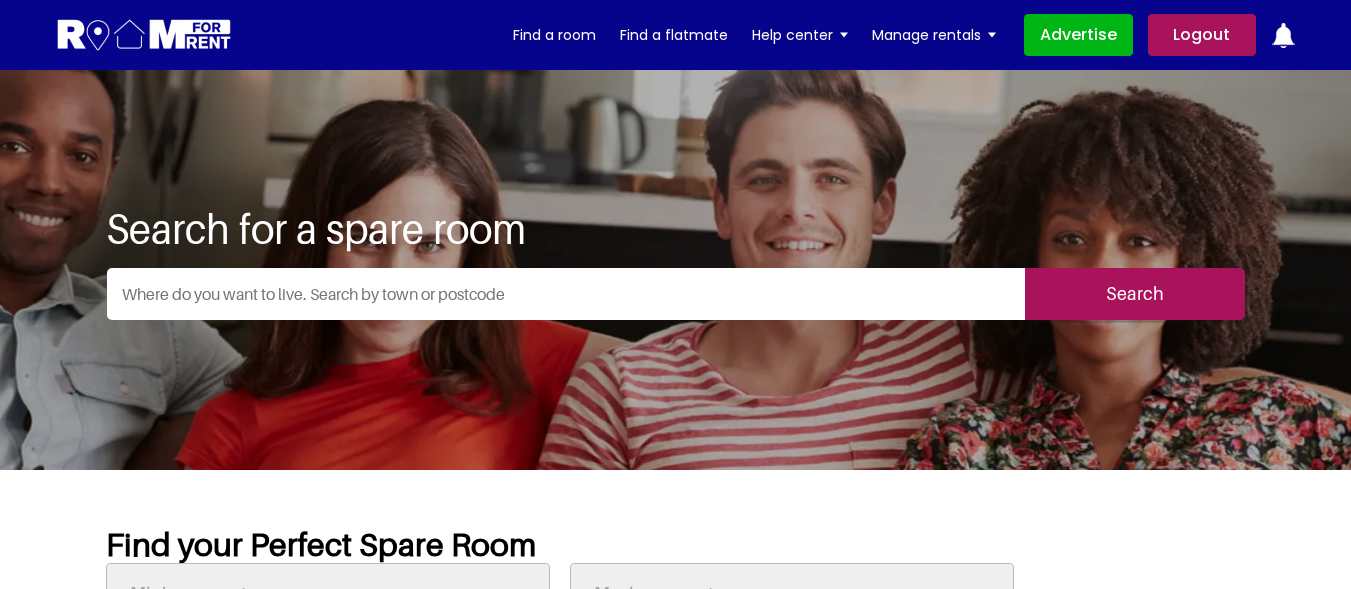 scroll, scrollTop: 0, scrollLeft: 0, axis: both 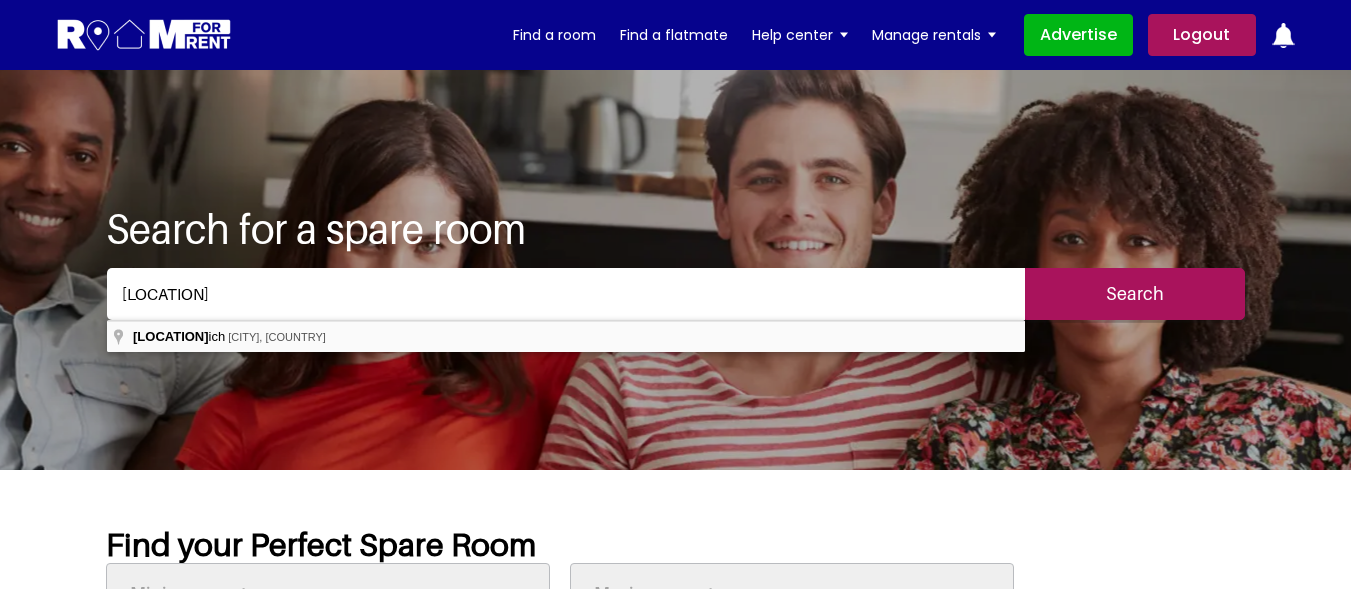 type on "Greenwich, London, UK" 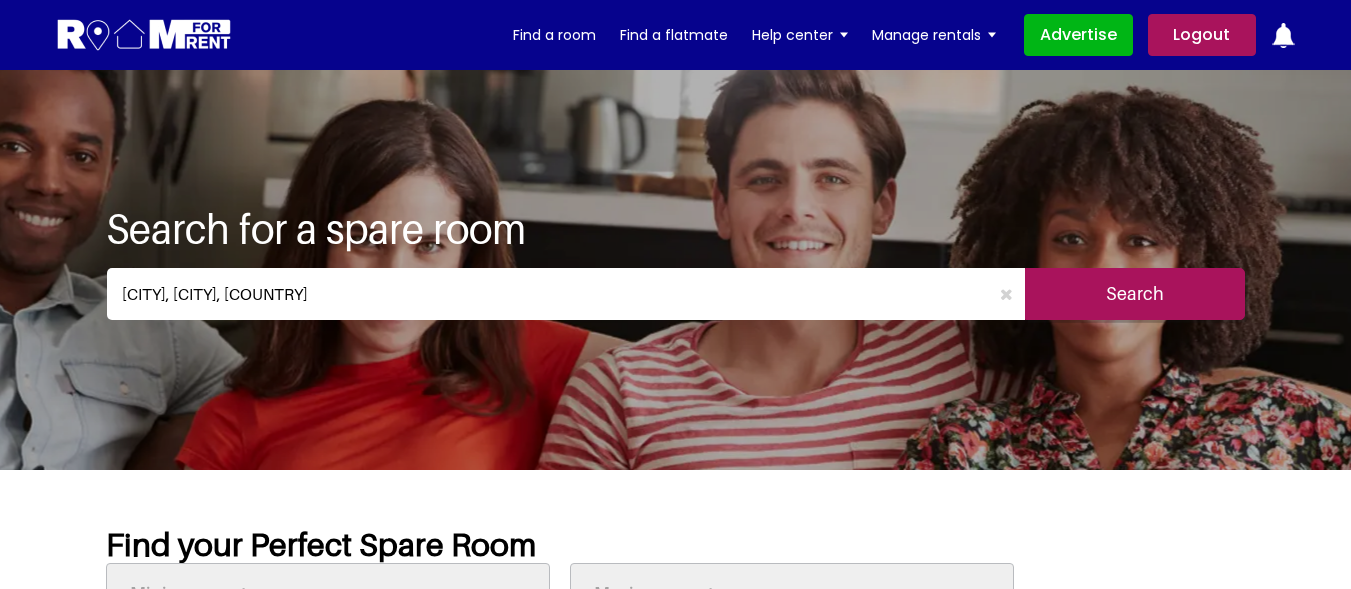click on "Search" at bounding box center (1135, 294) 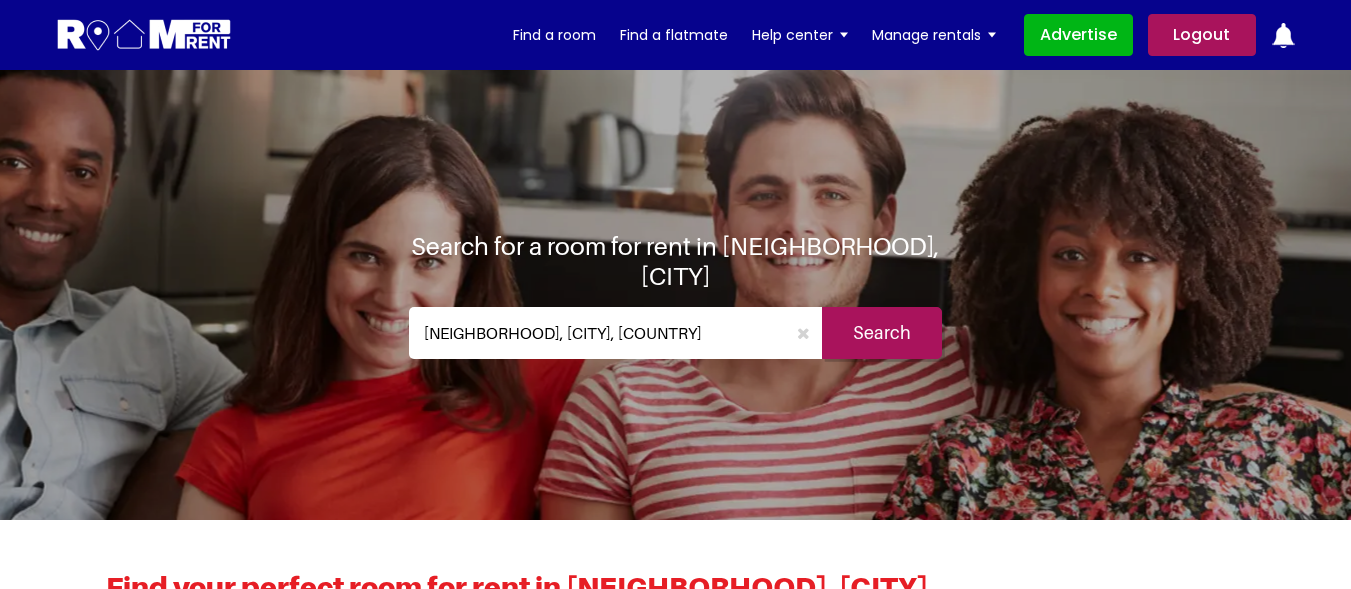scroll, scrollTop: 0, scrollLeft: 0, axis: both 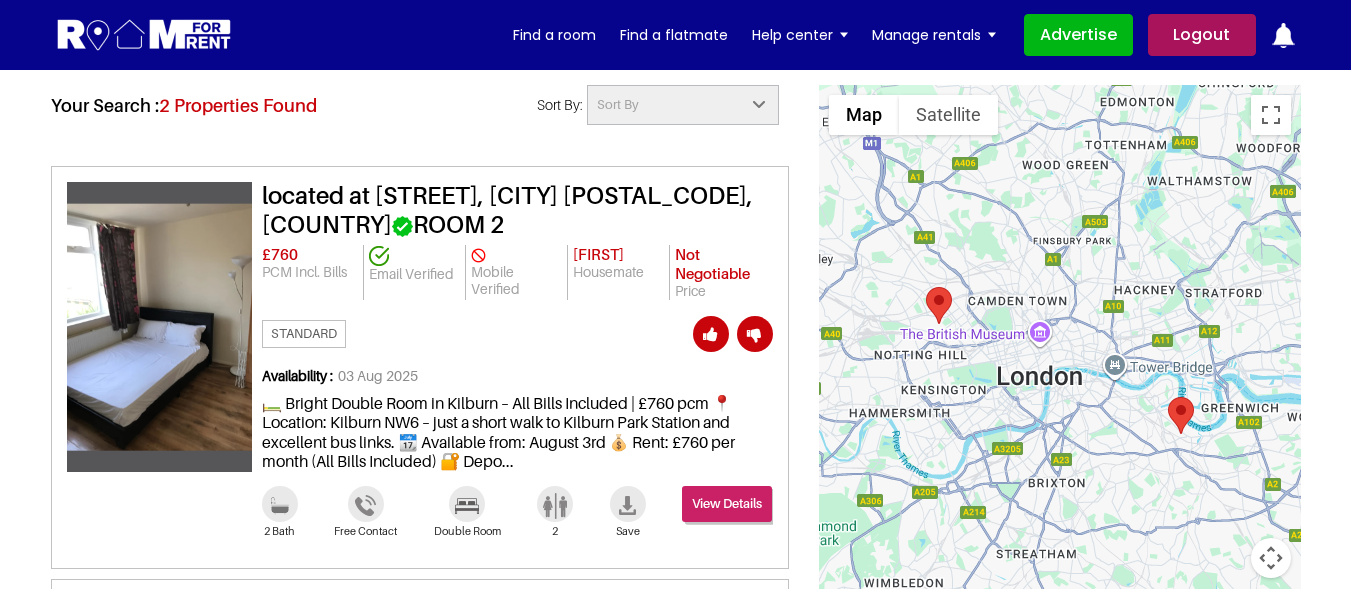 click on "View Details" at bounding box center (727, 504) 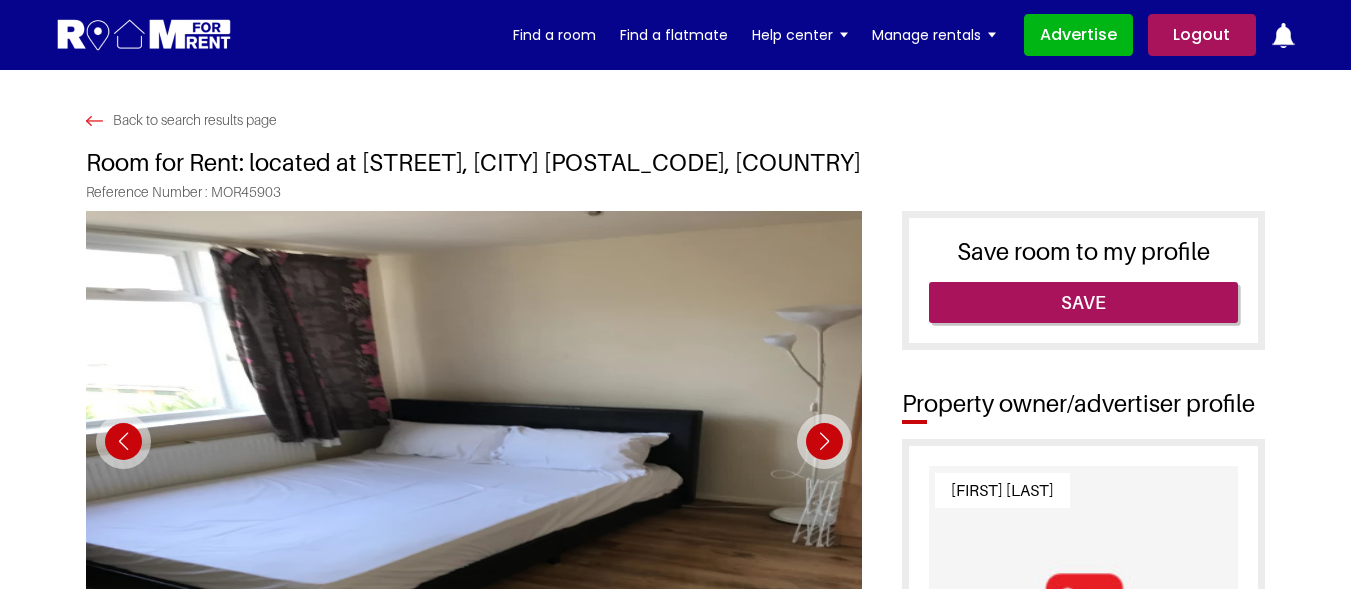 scroll, scrollTop: 143, scrollLeft: 0, axis: vertical 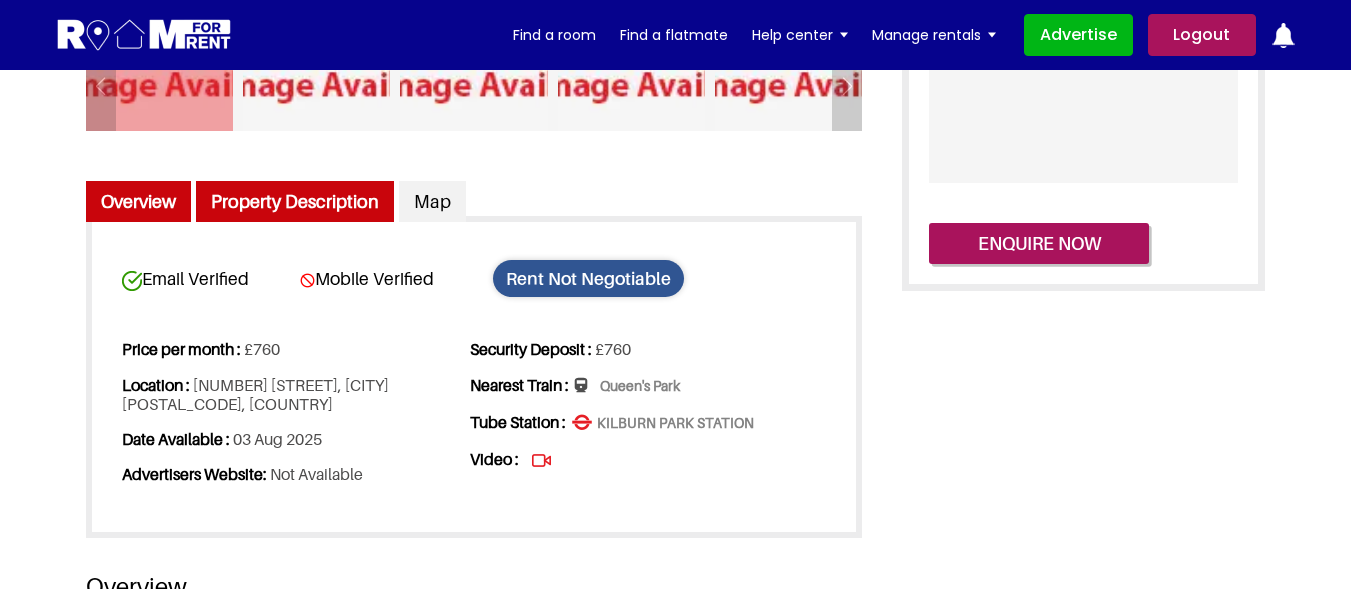 click on "Property Description" at bounding box center (295, 202) 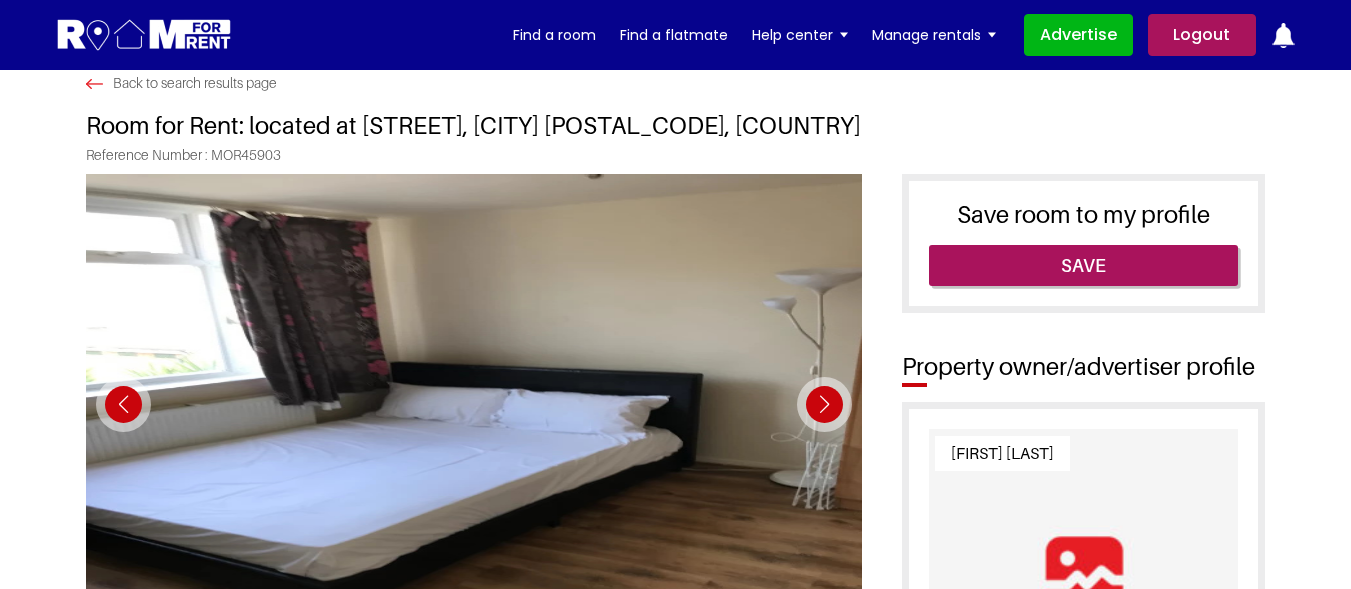 scroll, scrollTop: 0, scrollLeft: 0, axis: both 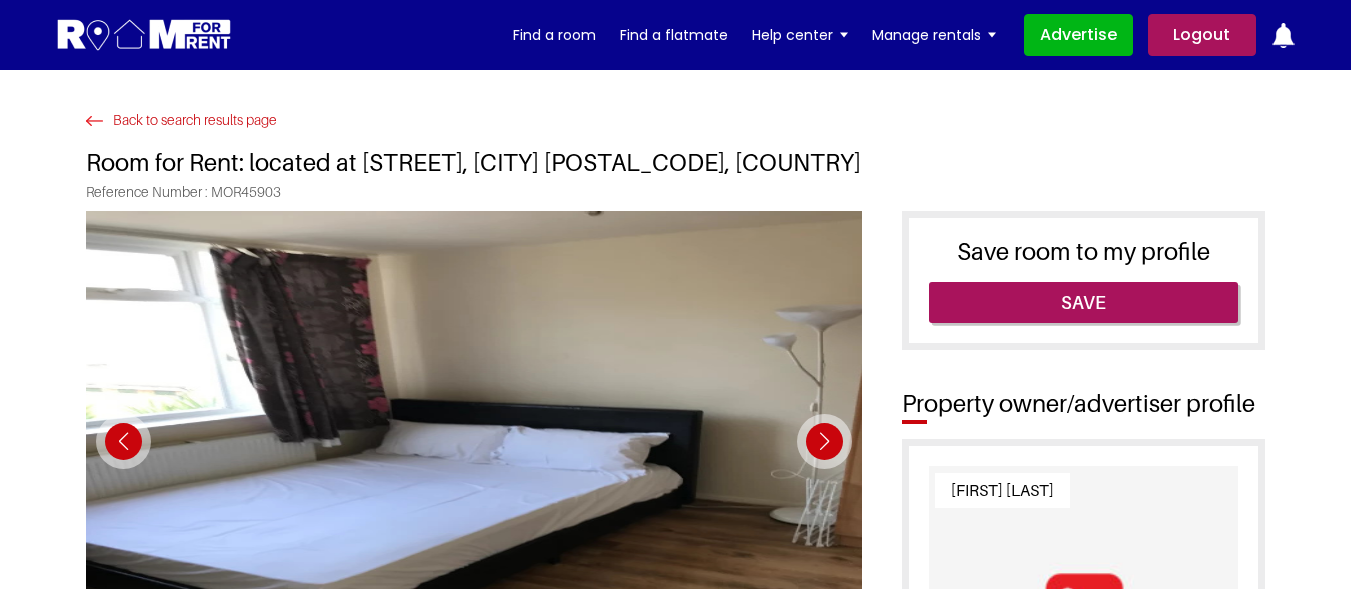 click on "Back to search results page" at bounding box center (181, 120) 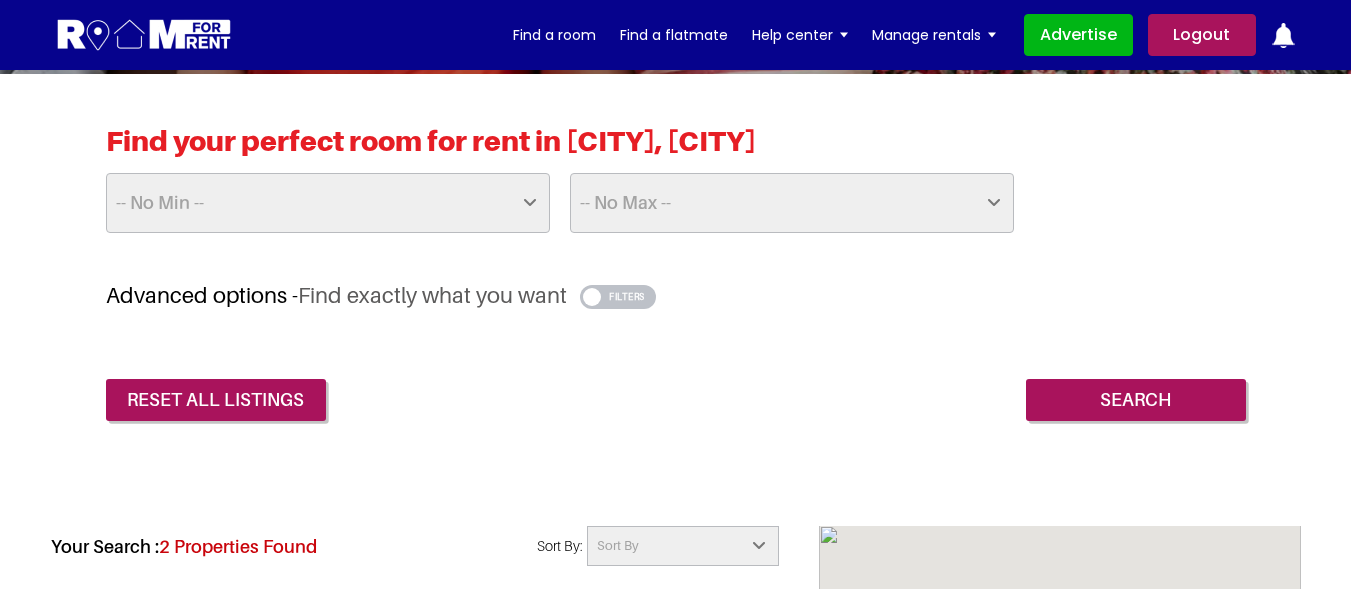 scroll, scrollTop: 0, scrollLeft: 0, axis: both 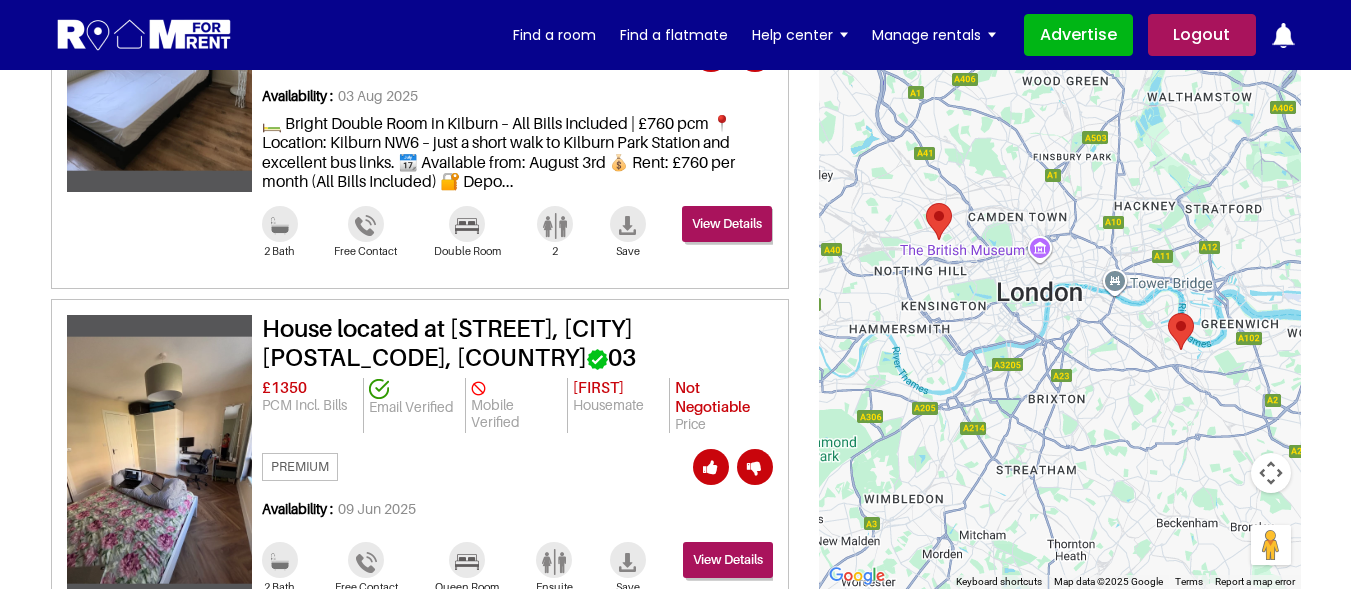 click on "House located at [STREET], [CITY] [POSTAL_CODE], [COUNTRY]  03" at bounding box center [517, 344] 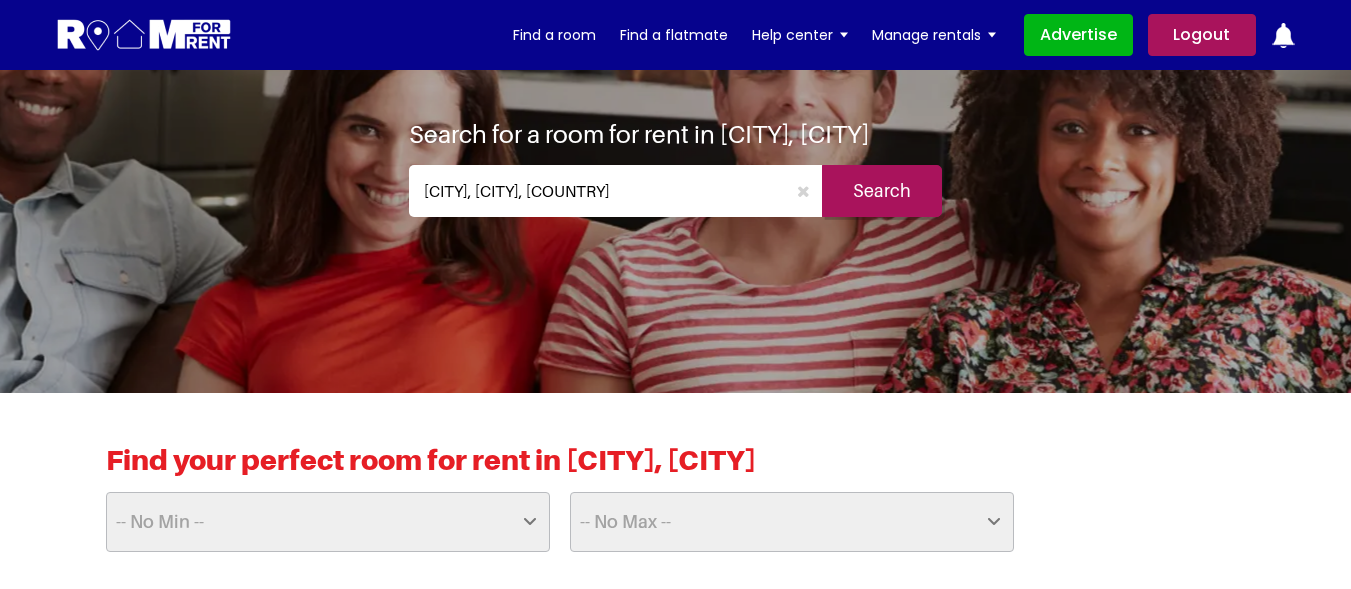 scroll, scrollTop: 126, scrollLeft: 0, axis: vertical 